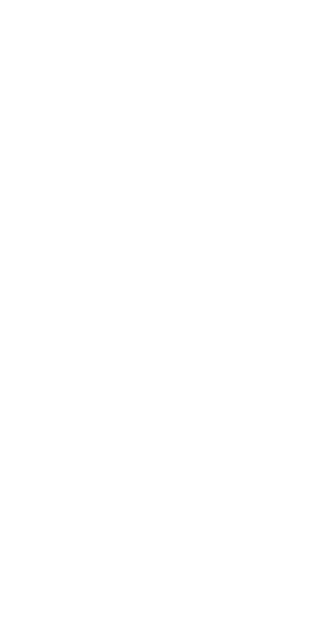 scroll, scrollTop: 0, scrollLeft: 0, axis: both 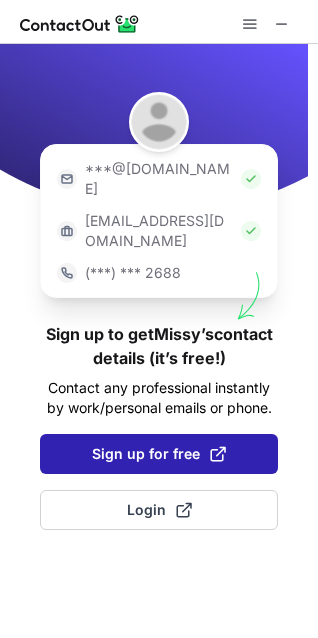 click on "Sign up for free" at bounding box center (159, 454) 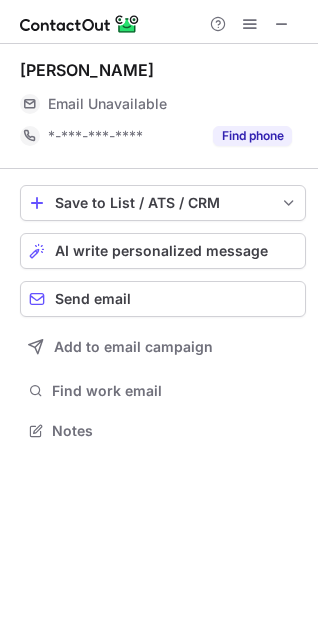 scroll, scrollTop: 10, scrollLeft: 10, axis: both 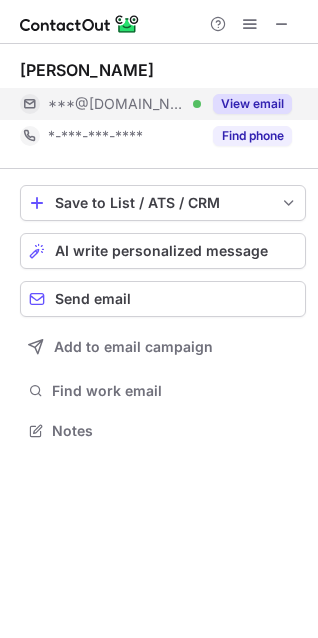 click on "View email" at bounding box center [252, 104] 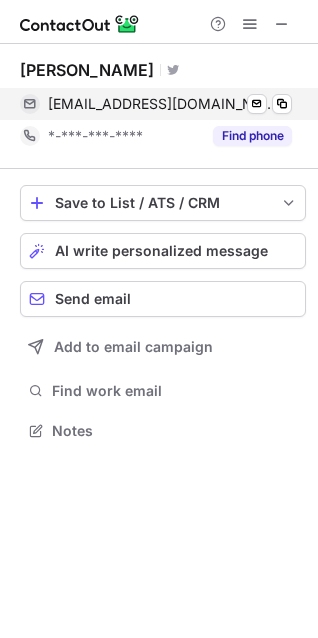 click on "[EMAIL_ADDRESS][DOMAIN_NAME]" at bounding box center [162, 104] 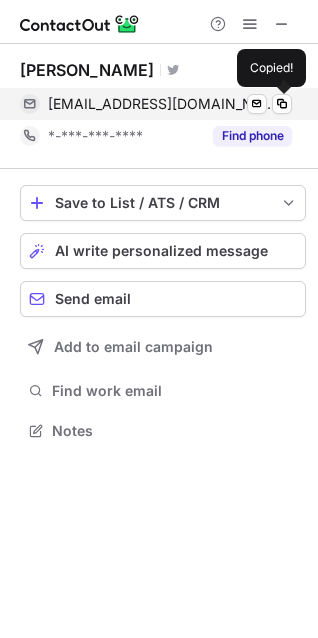 click on "[EMAIL_ADDRESS][DOMAIN_NAME]" at bounding box center (162, 104) 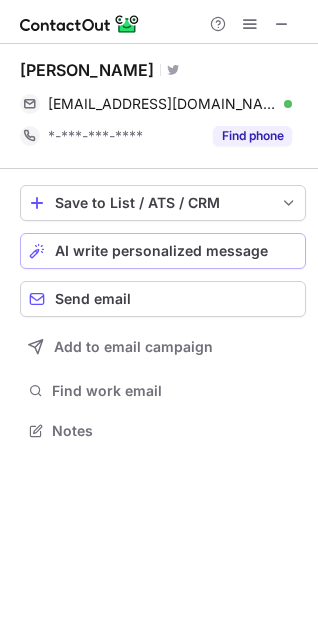 click on "AI write personalized message" at bounding box center (161, 251) 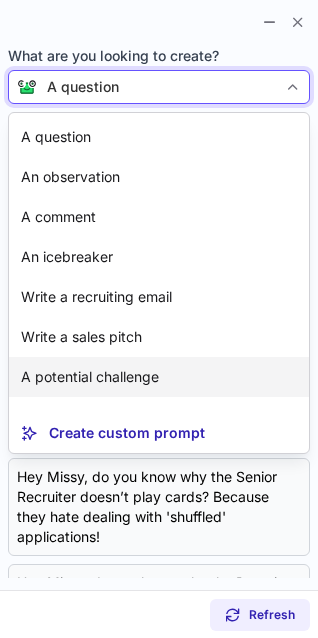 click on "A potential challenge" at bounding box center [159, 377] 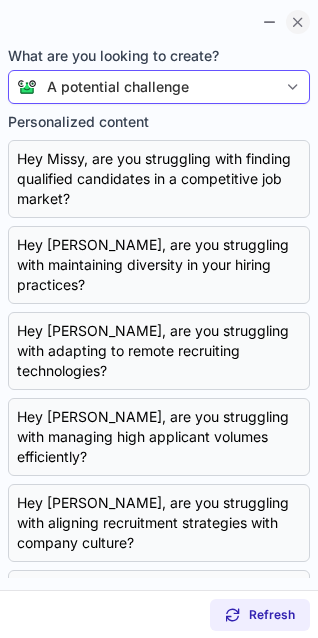 click at bounding box center [298, 22] 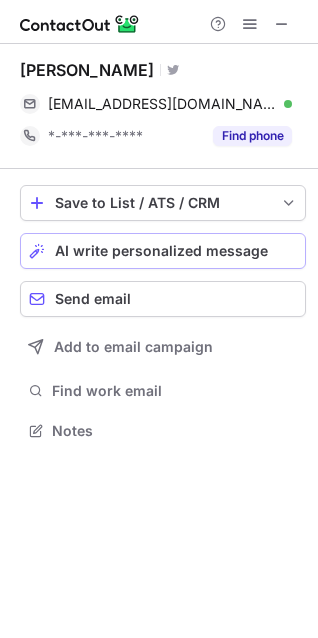 click on "AI write personalized message" at bounding box center (176, 251) 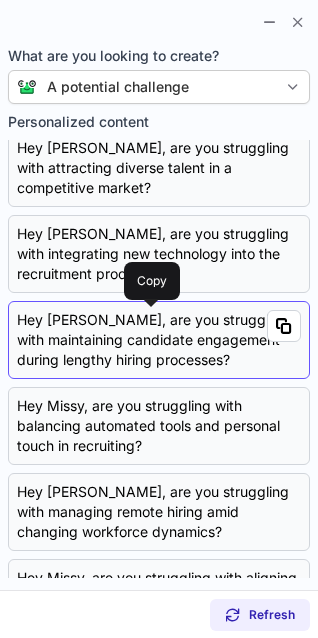scroll, scrollTop: 0, scrollLeft: 0, axis: both 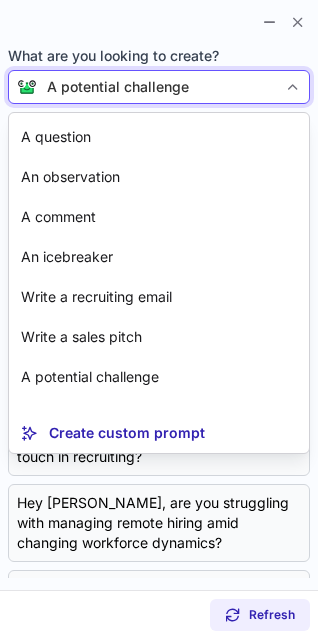 click at bounding box center (293, 87) 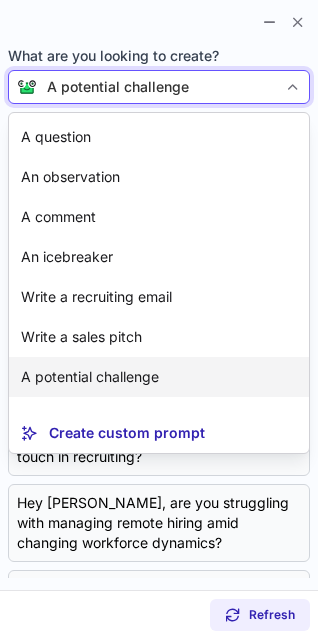 click on "A potential challenge" at bounding box center (159, 377) 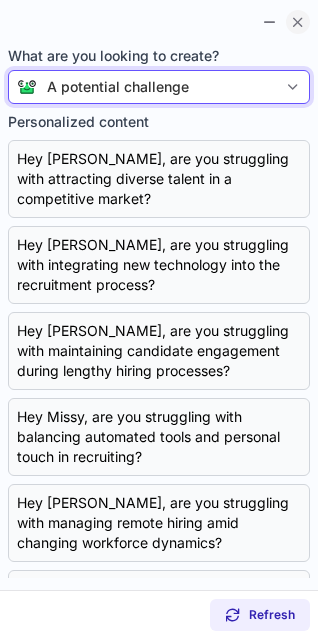 click at bounding box center (298, 22) 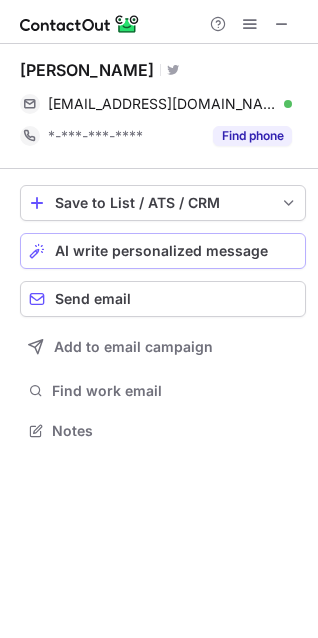 click on "AI write personalized message" at bounding box center [163, 251] 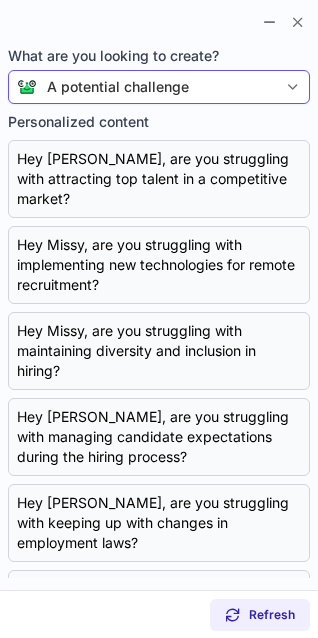click at bounding box center (293, 87) 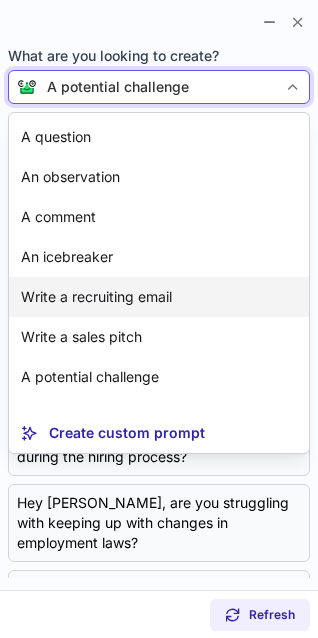 click on "Write a recruiting email" at bounding box center (159, 297) 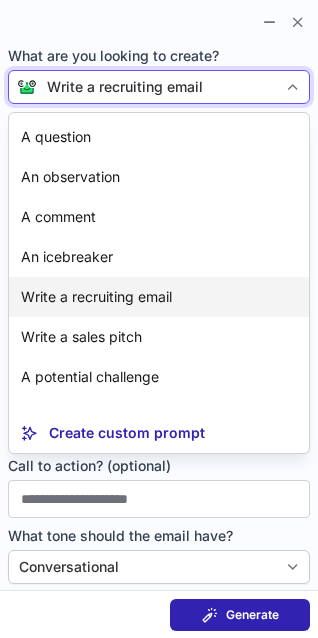 click on "Write a recruiting email" at bounding box center (159, 297) 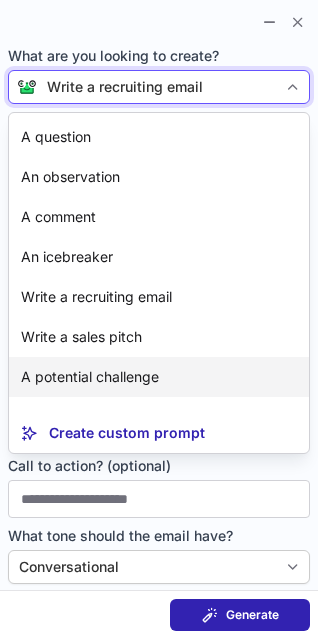click on "A potential challenge" at bounding box center (159, 377) 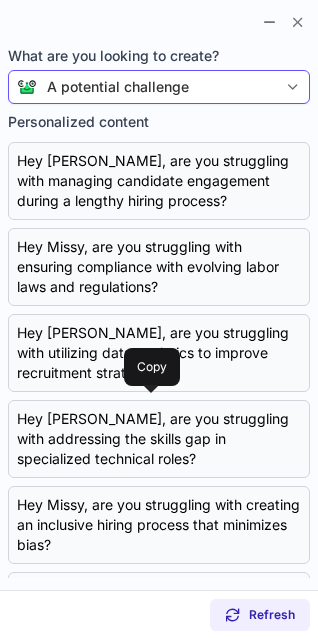 scroll, scrollTop: 343, scrollLeft: 0, axis: vertical 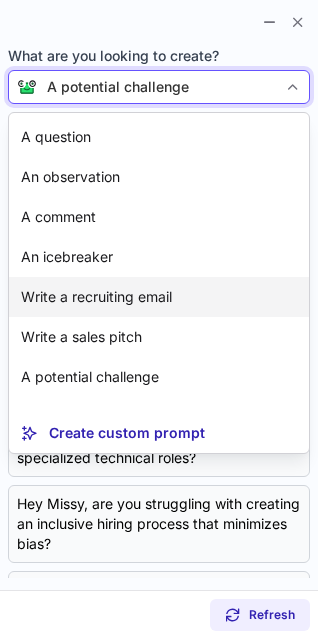 click on "Write a recruiting email" at bounding box center (159, 297) 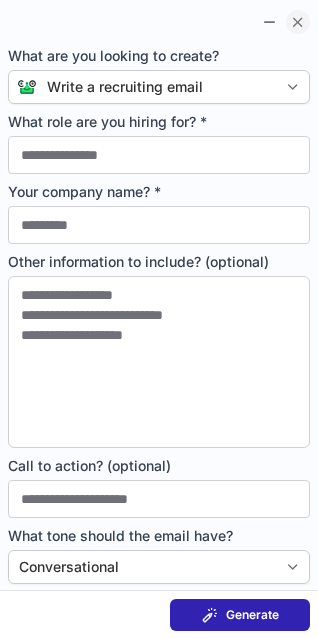 click at bounding box center (298, 22) 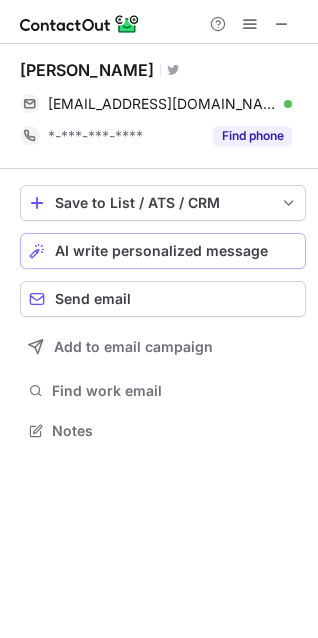 click on "AI write personalized message" at bounding box center [161, 251] 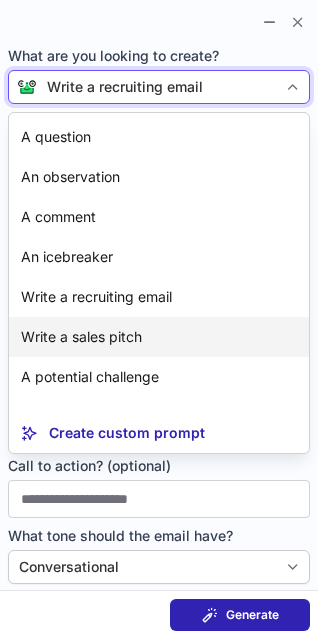 click on "Write a sales pitch" at bounding box center (159, 337) 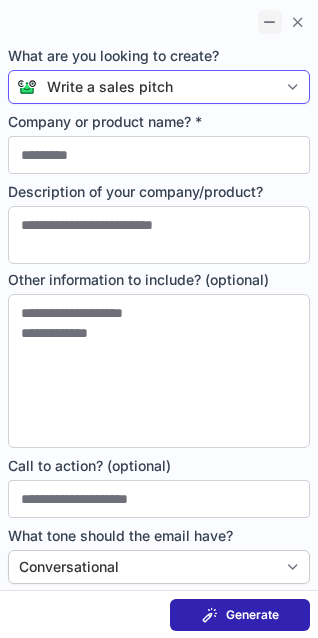 click at bounding box center [270, 22] 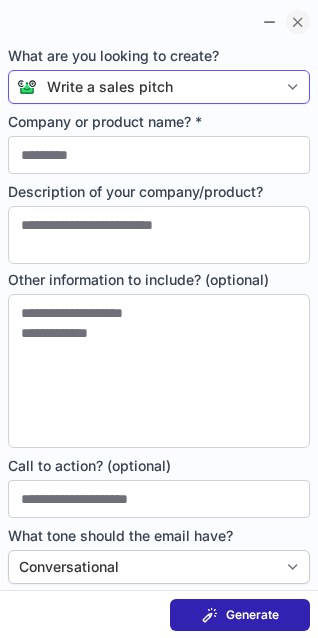 click at bounding box center [298, 22] 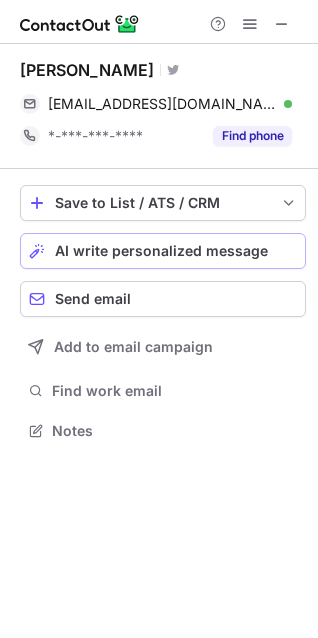click on "AI write personalized message" at bounding box center [161, 251] 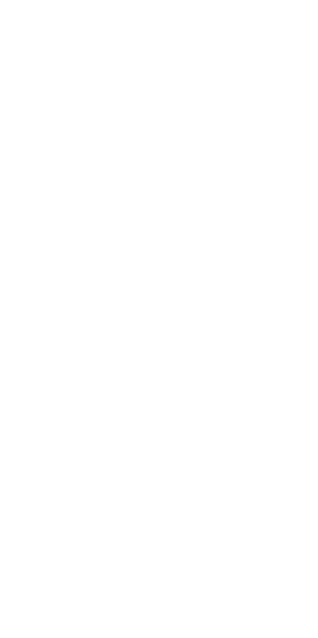 scroll, scrollTop: 0, scrollLeft: 0, axis: both 